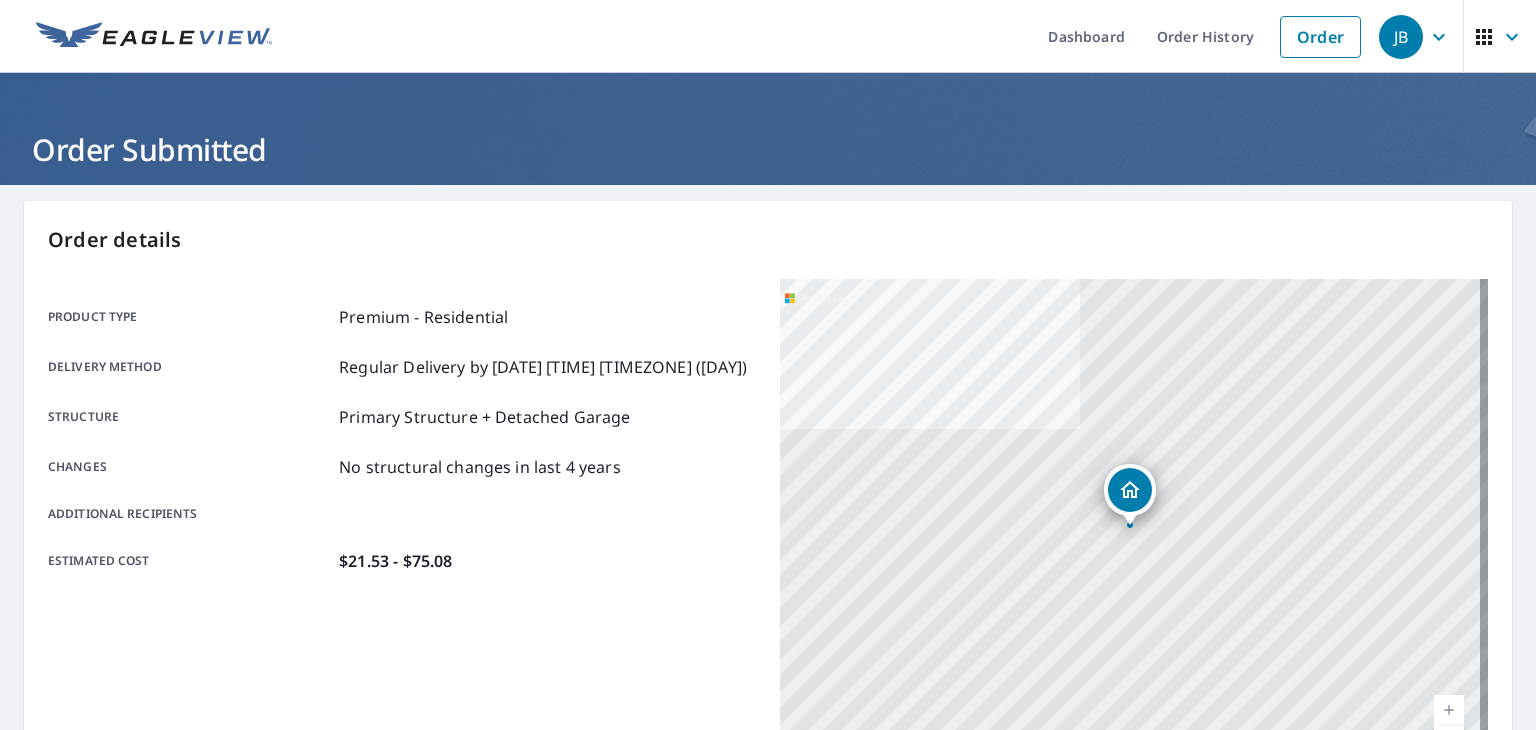 scroll, scrollTop: 0, scrollLeft: 0, axis: both 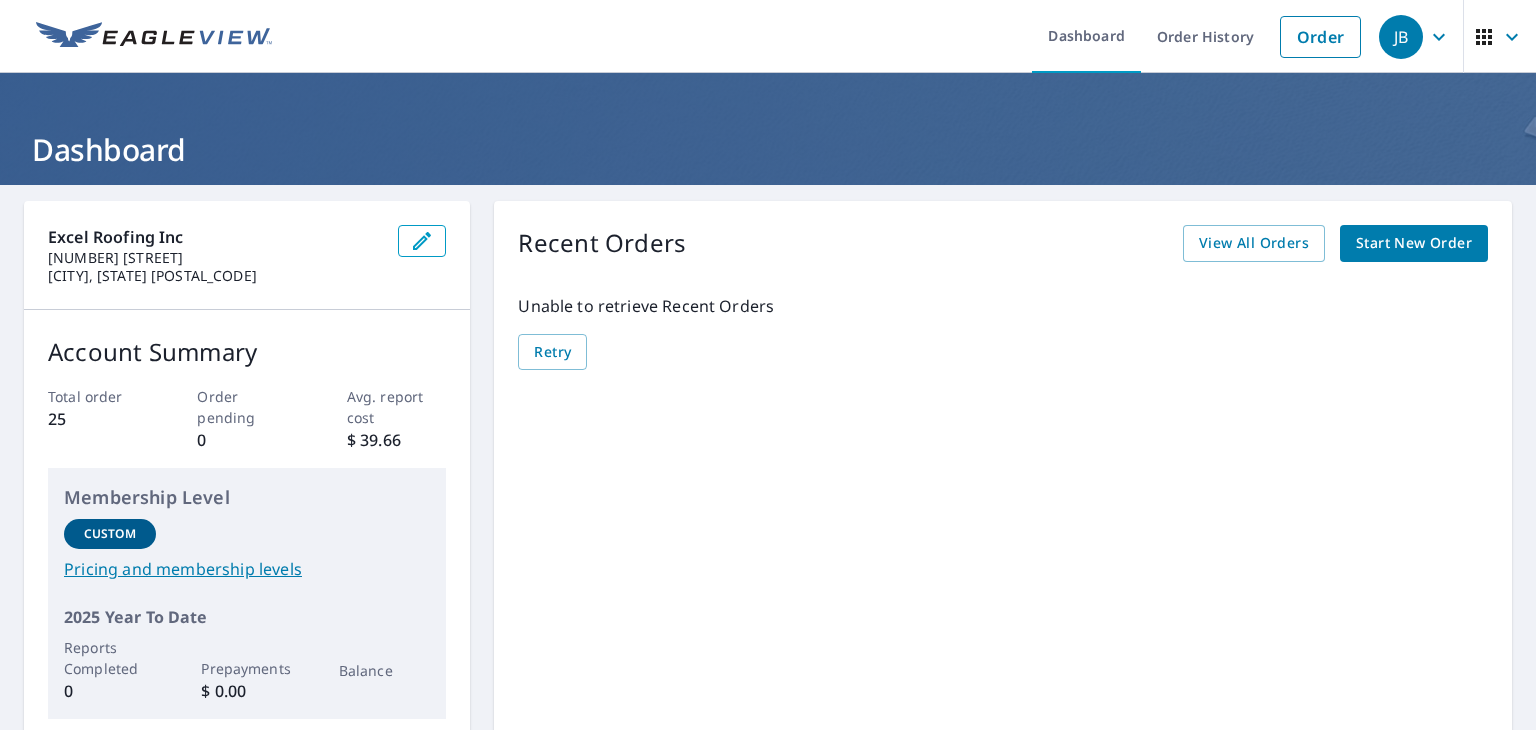 click on "Order" at bounding box center [1320, 37] 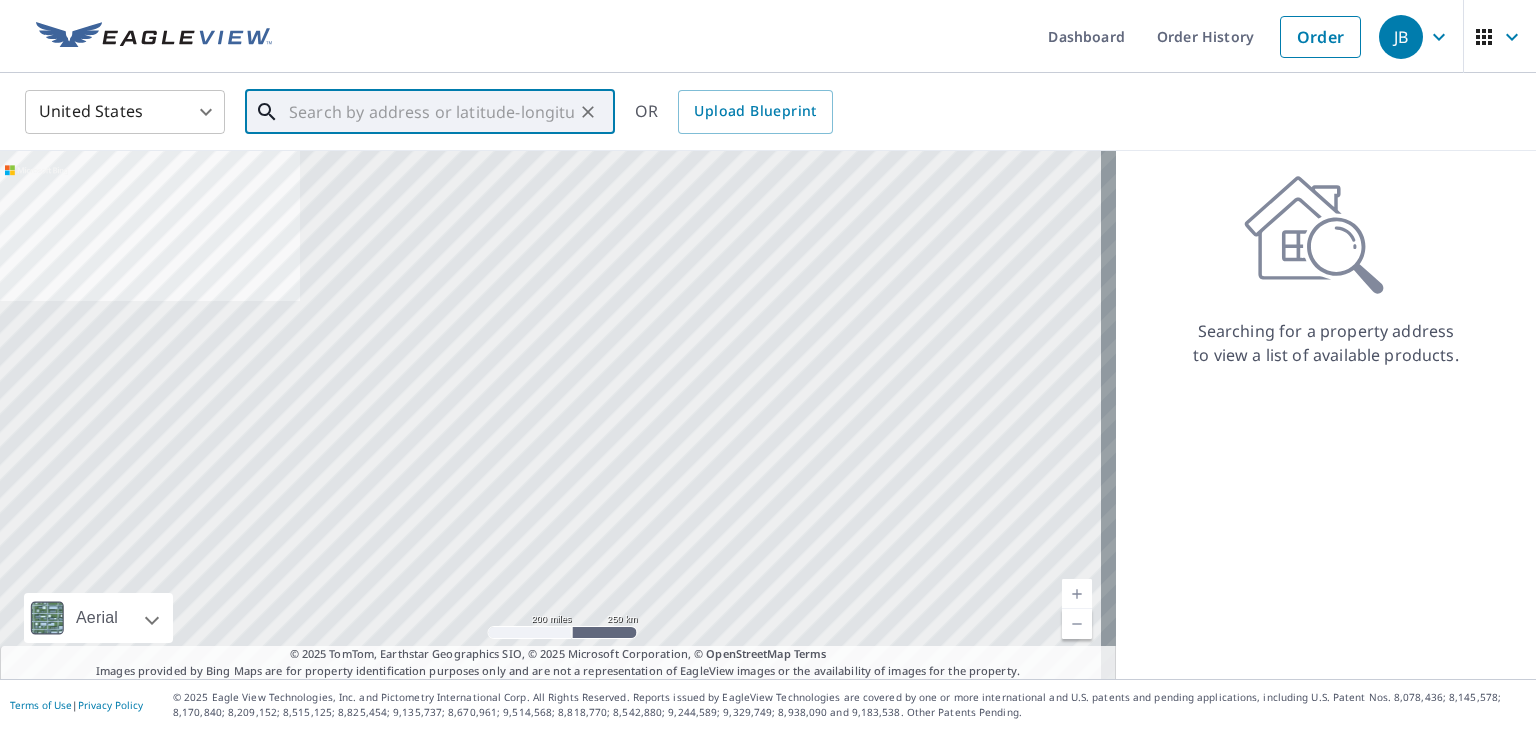 click at bounding box center (431, 112) 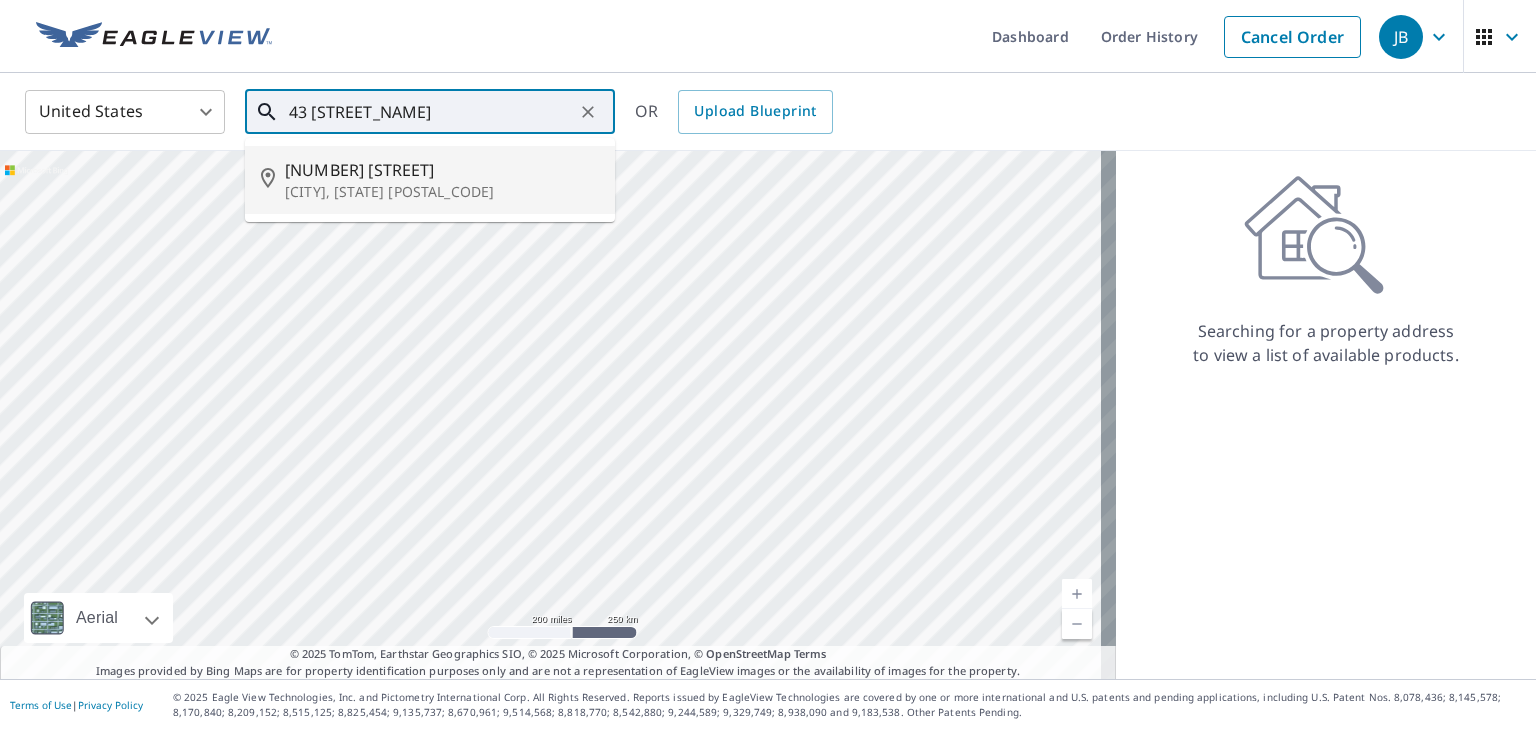 click on "[NUMBER] [STREET]" at bounding box center (442, 170) 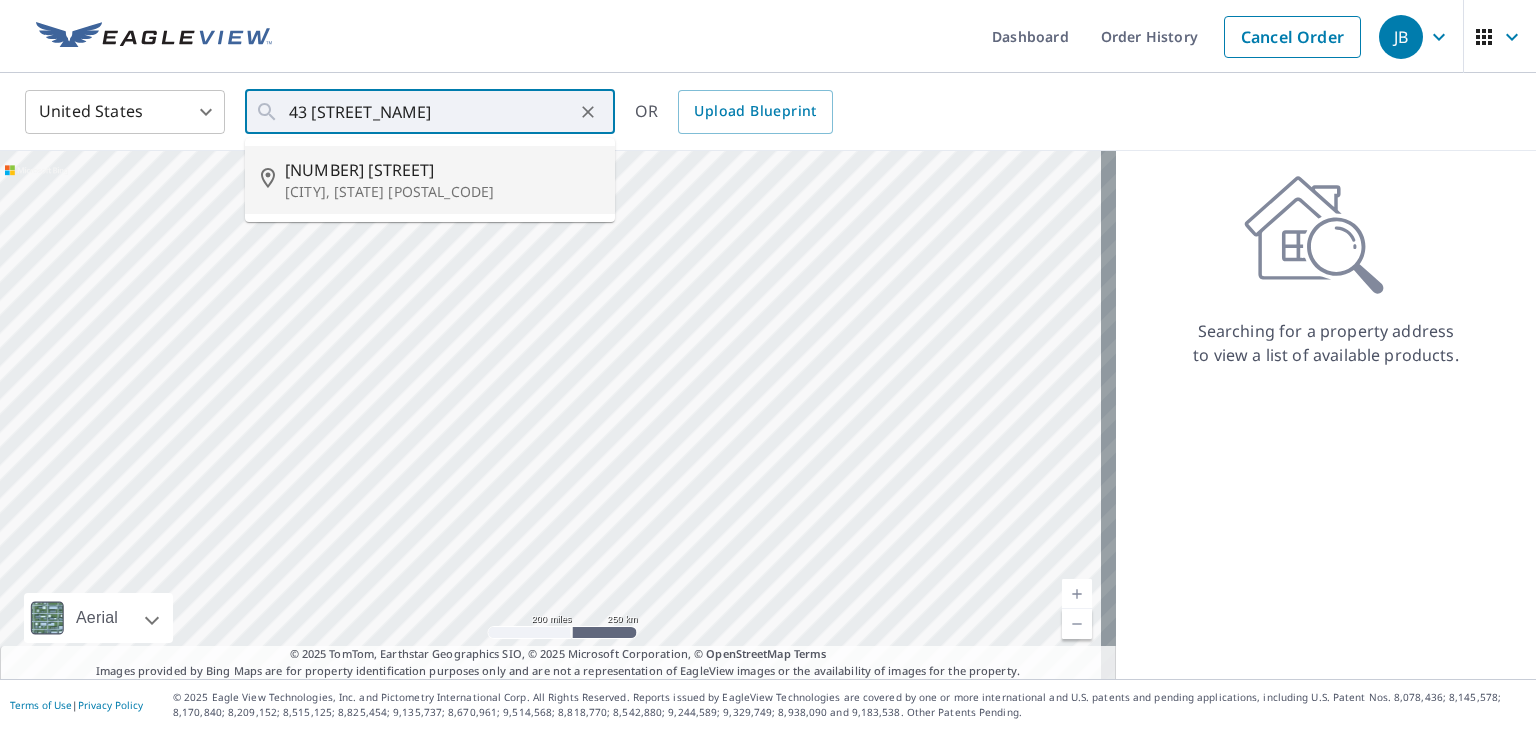 type on "[NUMBER] [STREET] [CITY], [STATE] [POSTAL_CODE]" 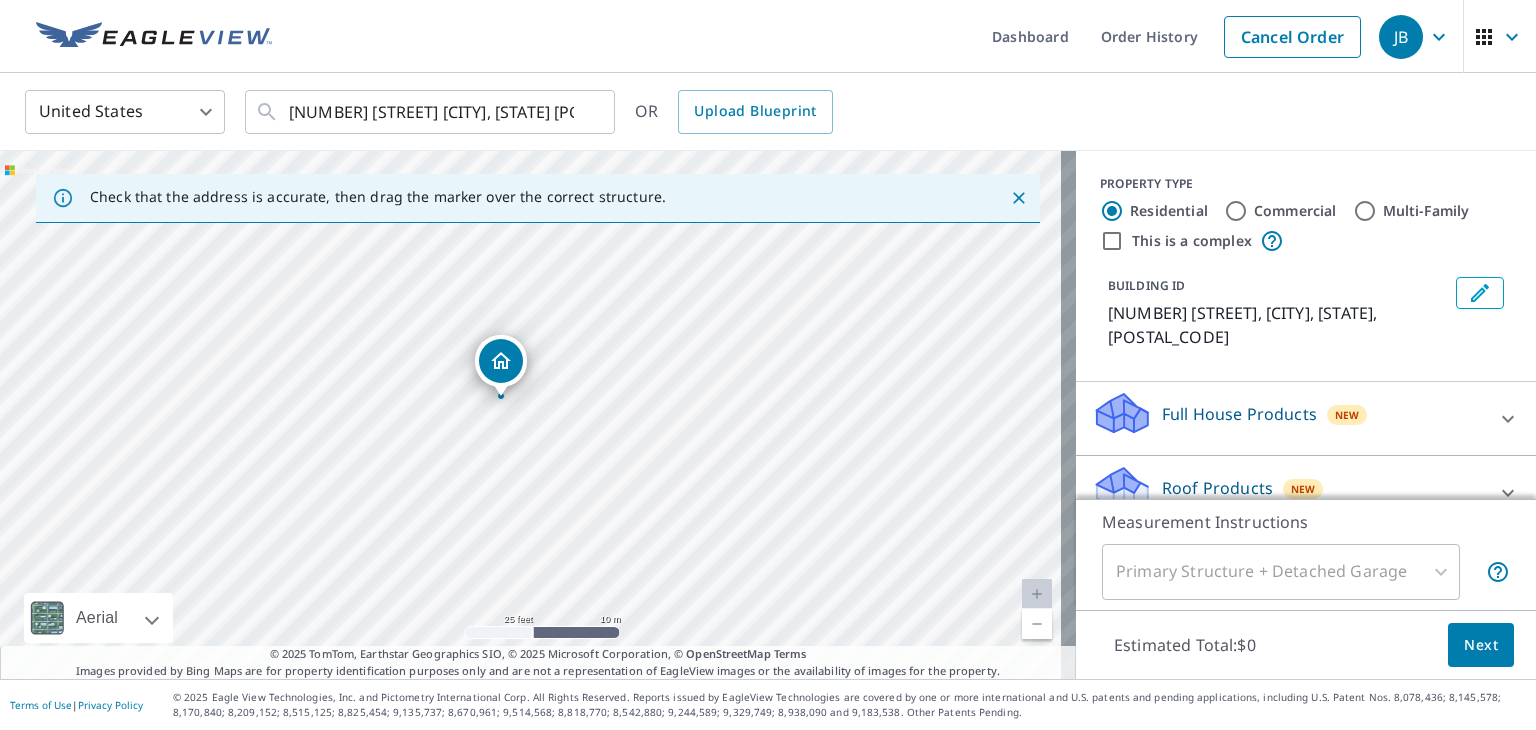drag, startPoint x: 597, startPoint y: 444, endPoint x: 579, endPoint y: 331, distance: 114.424644 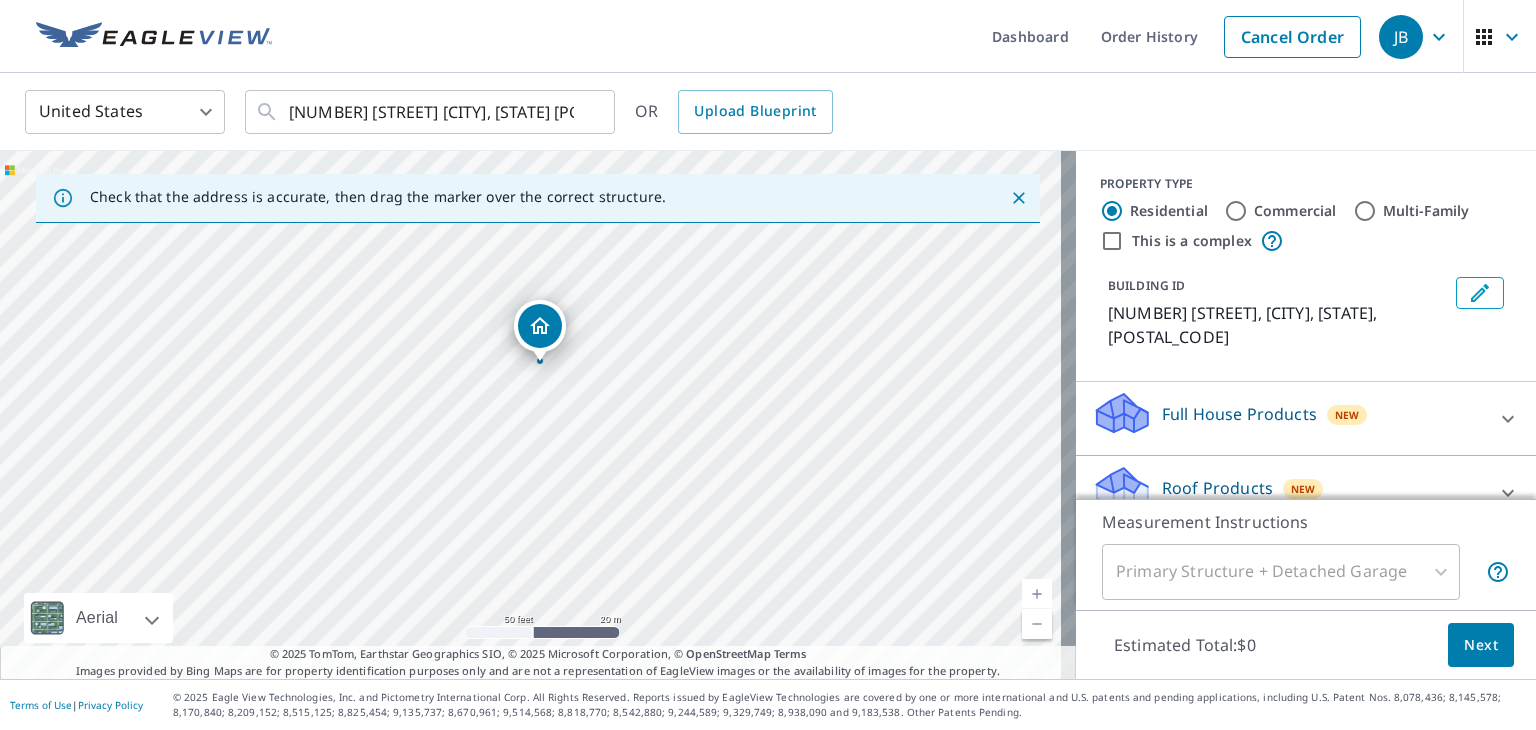 click on "Roof Products New" at bounding box center (1288, 492) 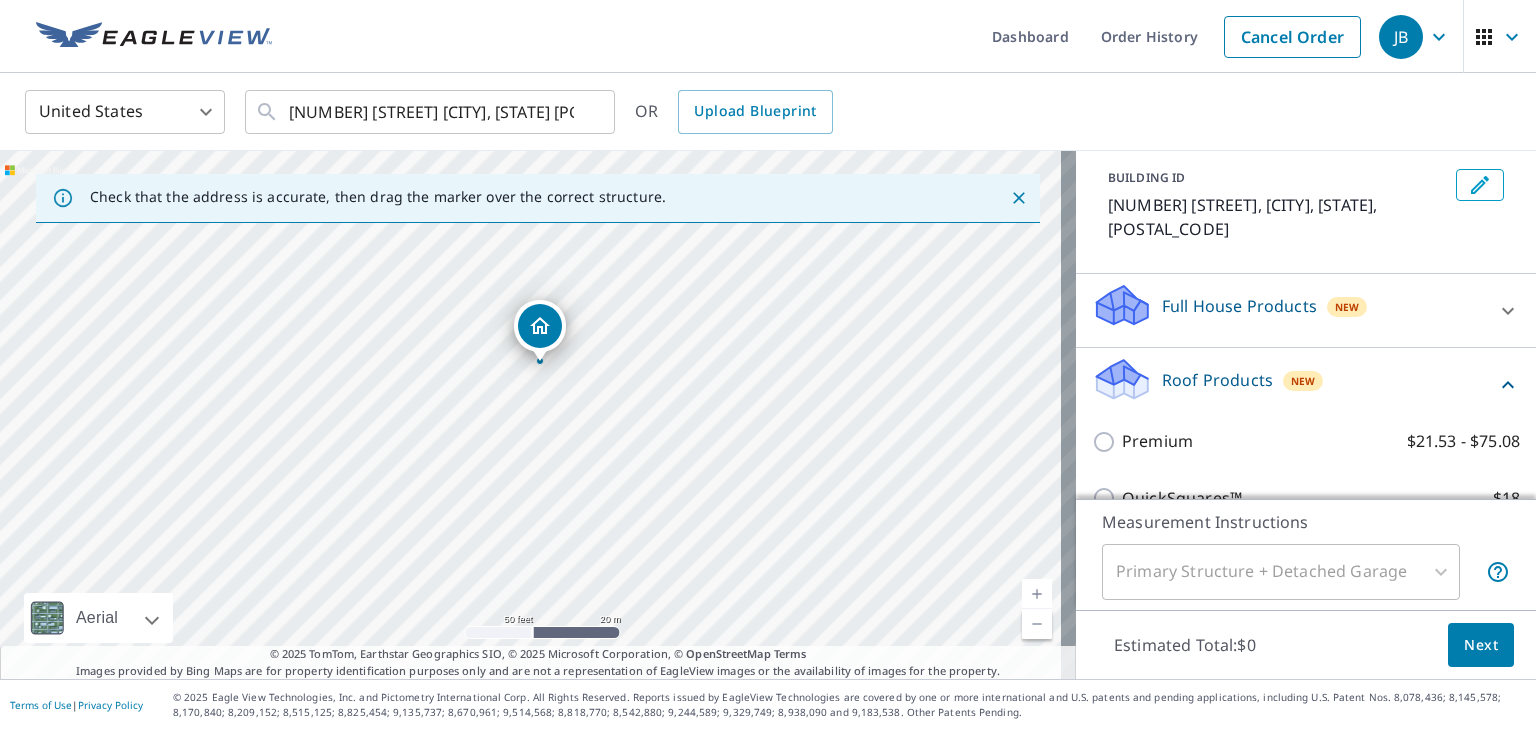 scroll, scrollTop: 116, scrollLeft: 0, axis: vertical 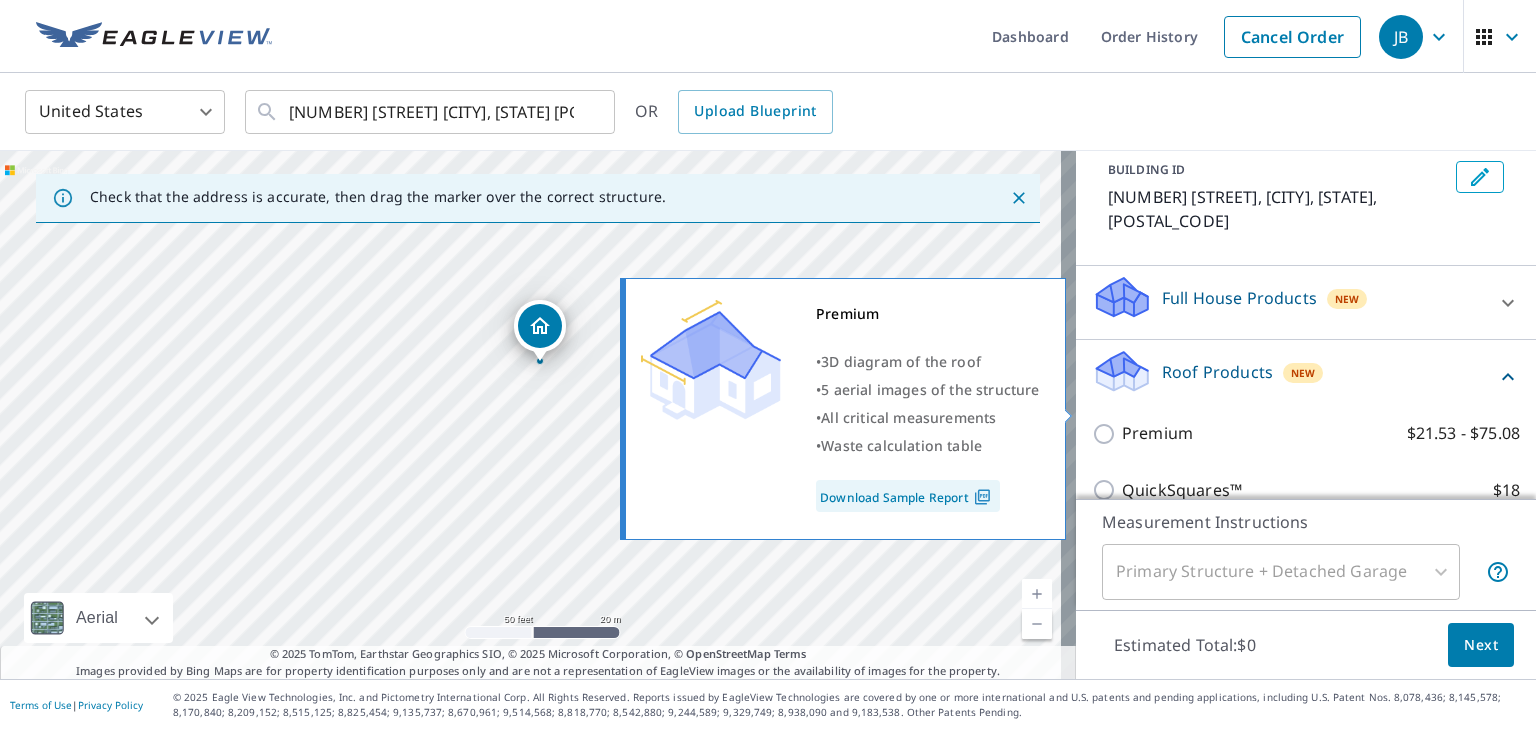 click on "Premium" at bounding box center [1157, 433] 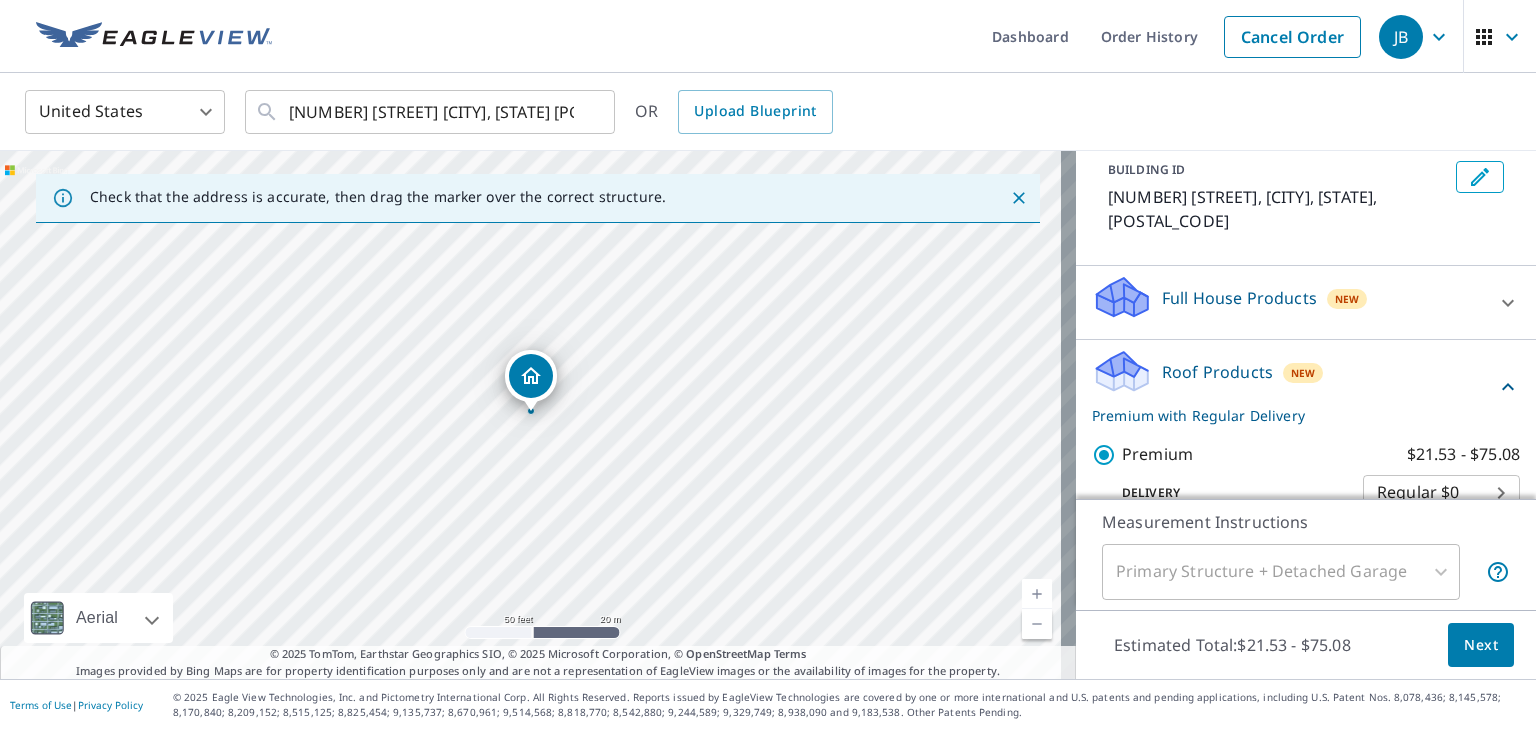 scroll, scrollTop: 444, scrollLeft: 0, axis: vertical 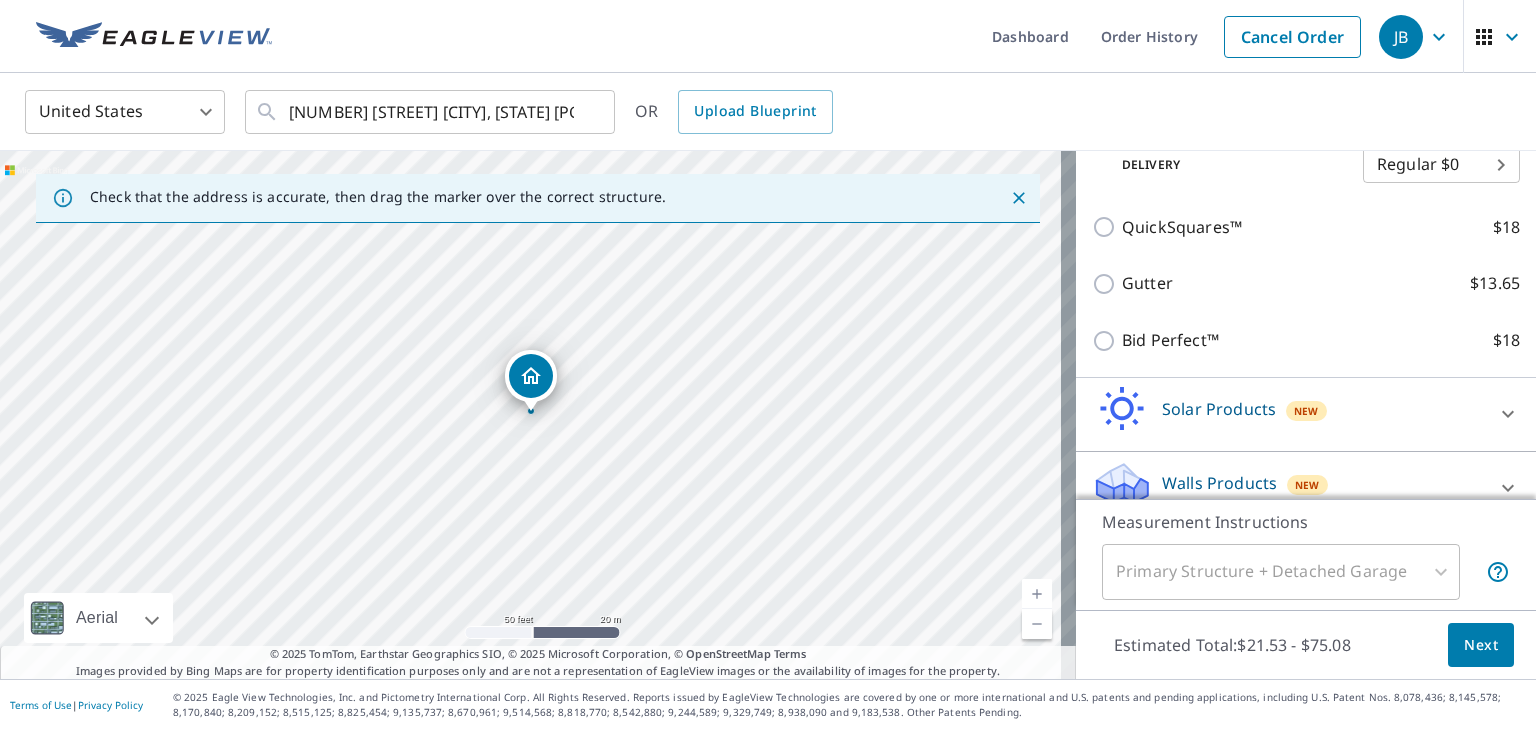 click on "Next" at bounding box center (1481, 645) 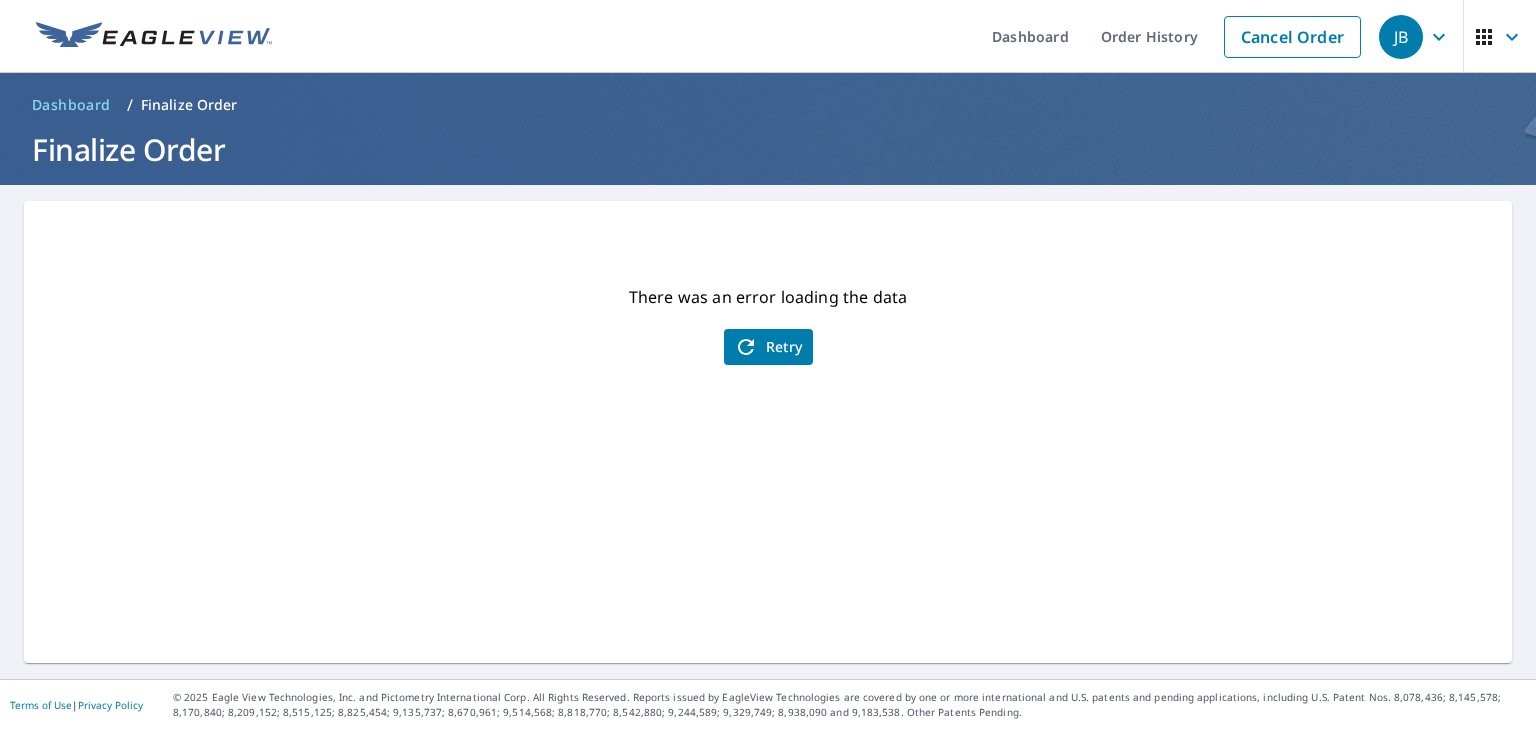 click on "Retry" at bounding box center (768, 347) 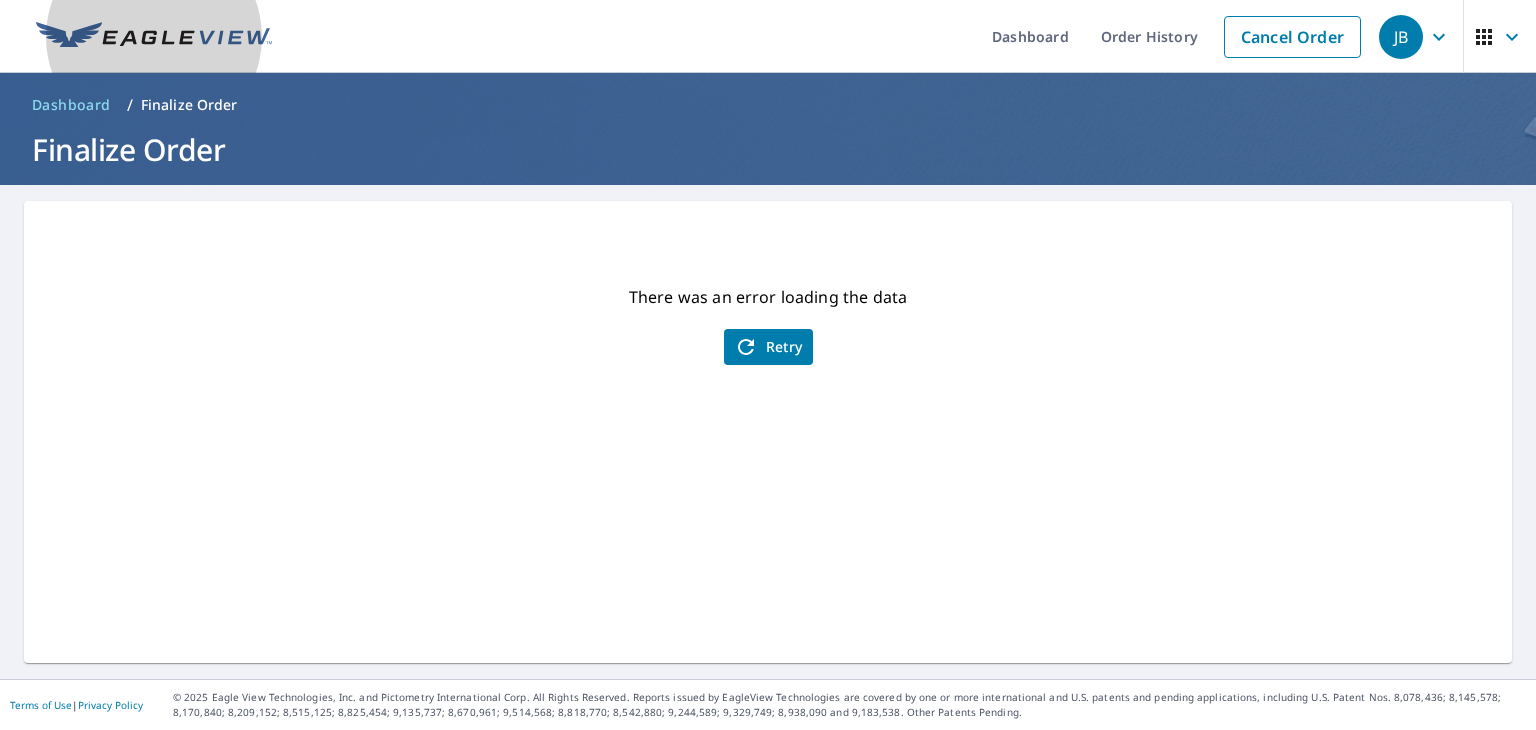 click at bounding box center (154, 37) 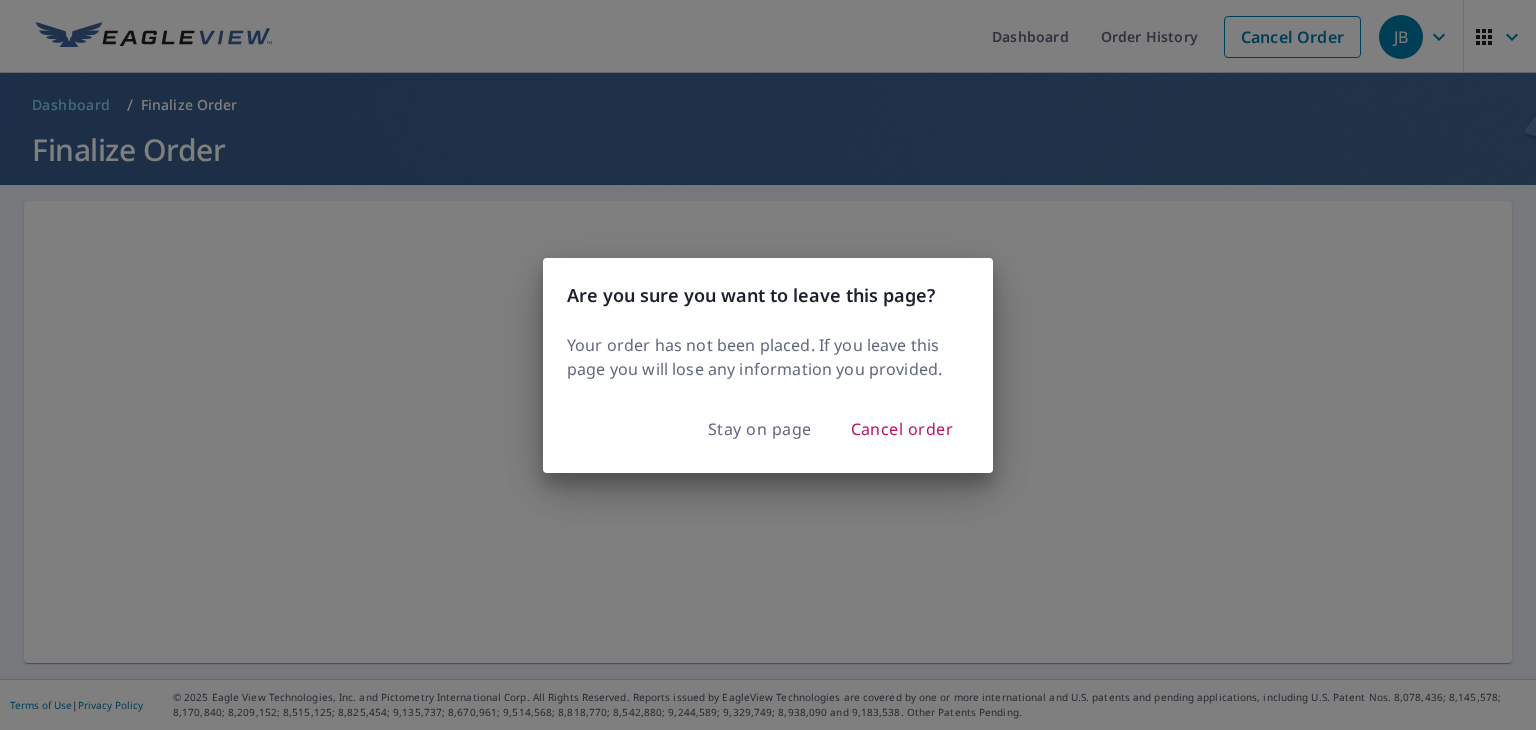 click on "Cancel order" at bounding box center [902, 429] 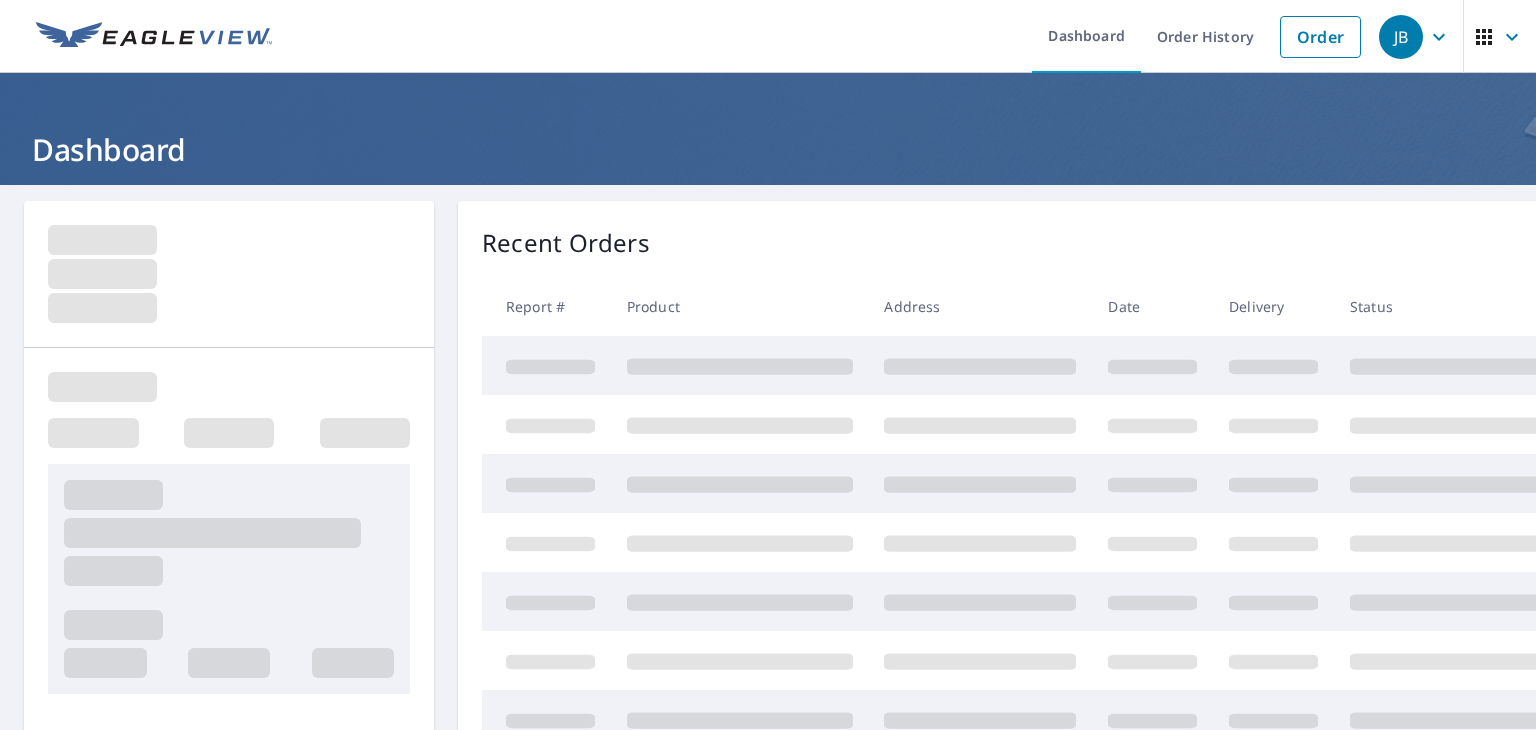 scroll, scrollTop: 0, scrollLeft: 0, axis: both 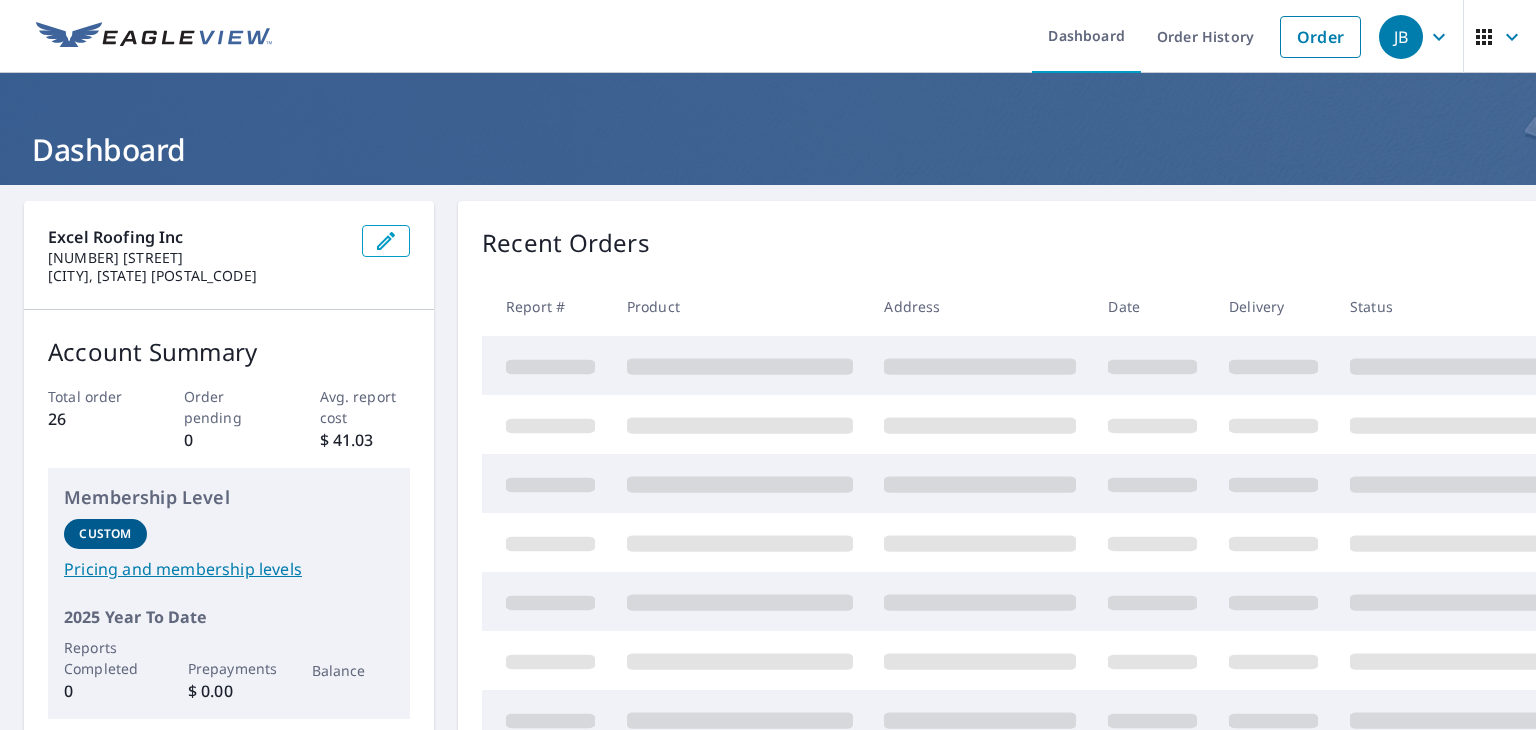 click on "Order" at bounding box center [1320, 37] 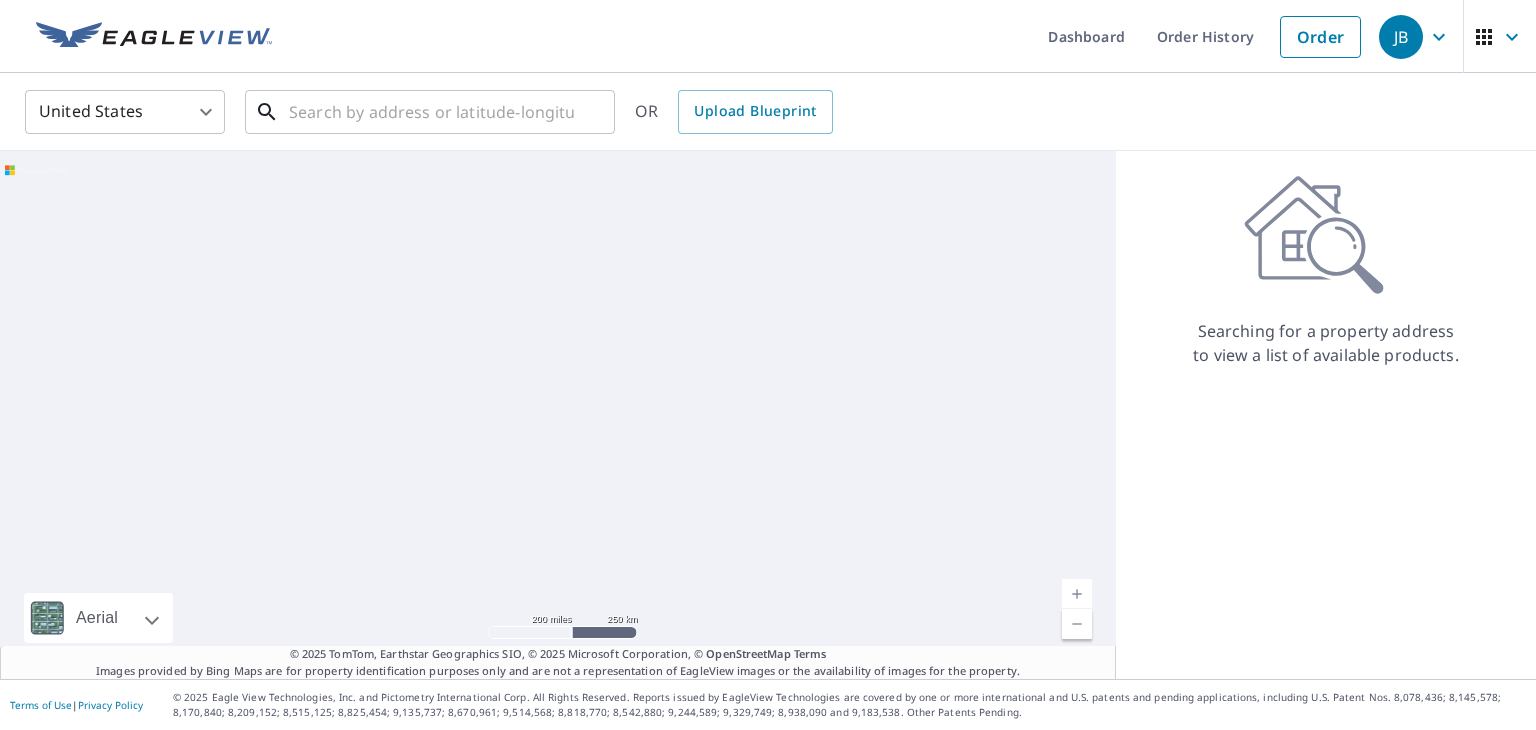 click at bounding box center (431, 112) 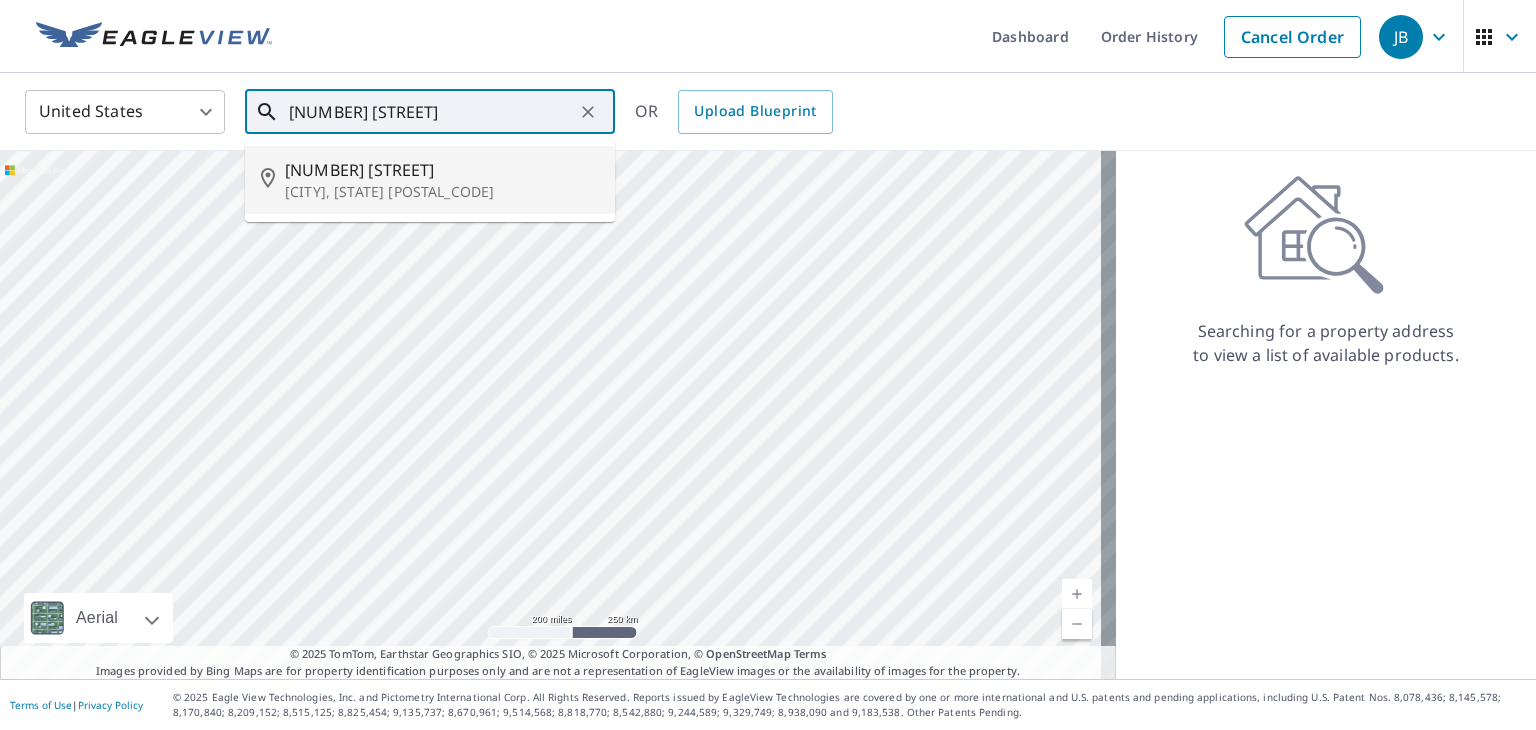 click on "[NUMBER] [STREET]" at bounding box center [442, 170] 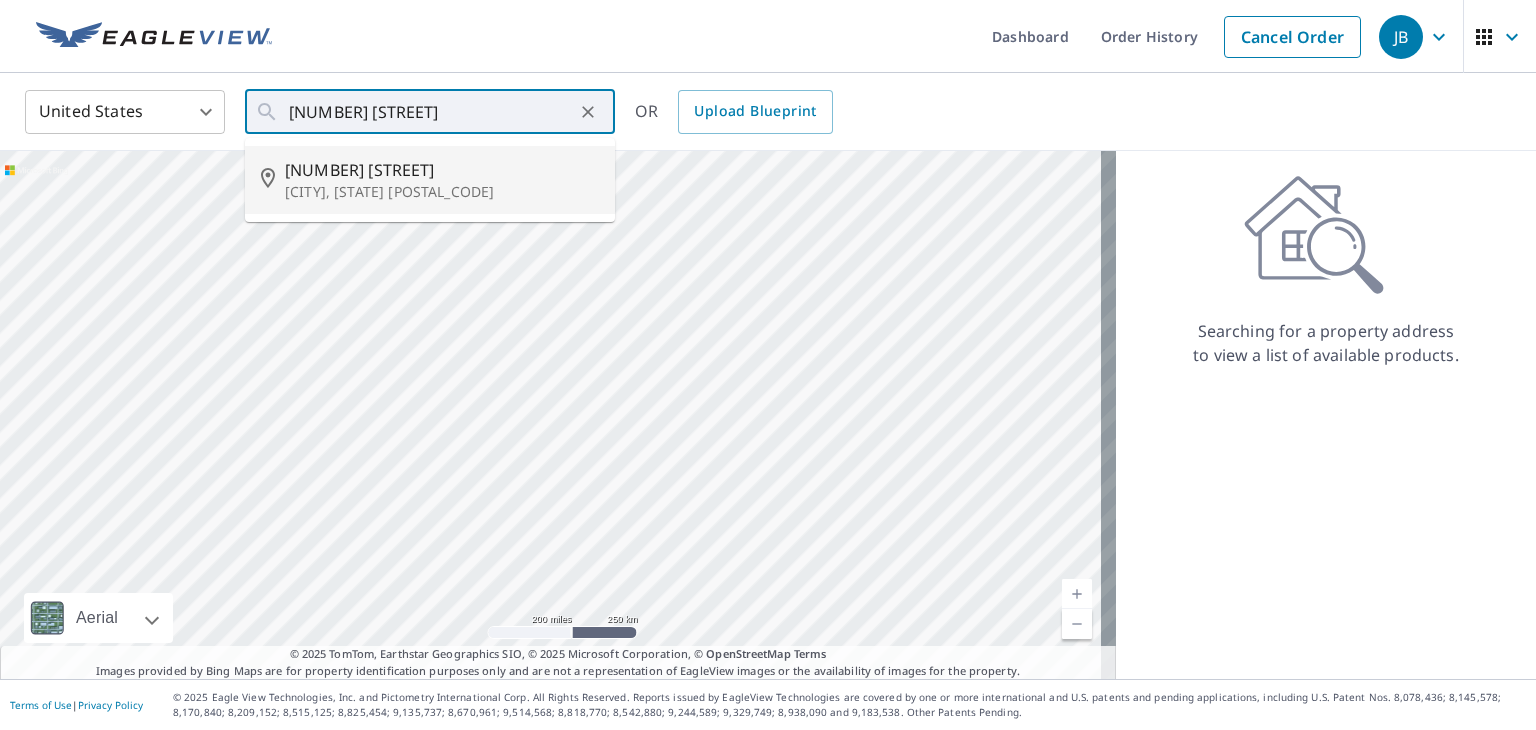 type on "[NUMBER] [STREET] [CITY], [STATE] [POSTAL_CODE]" 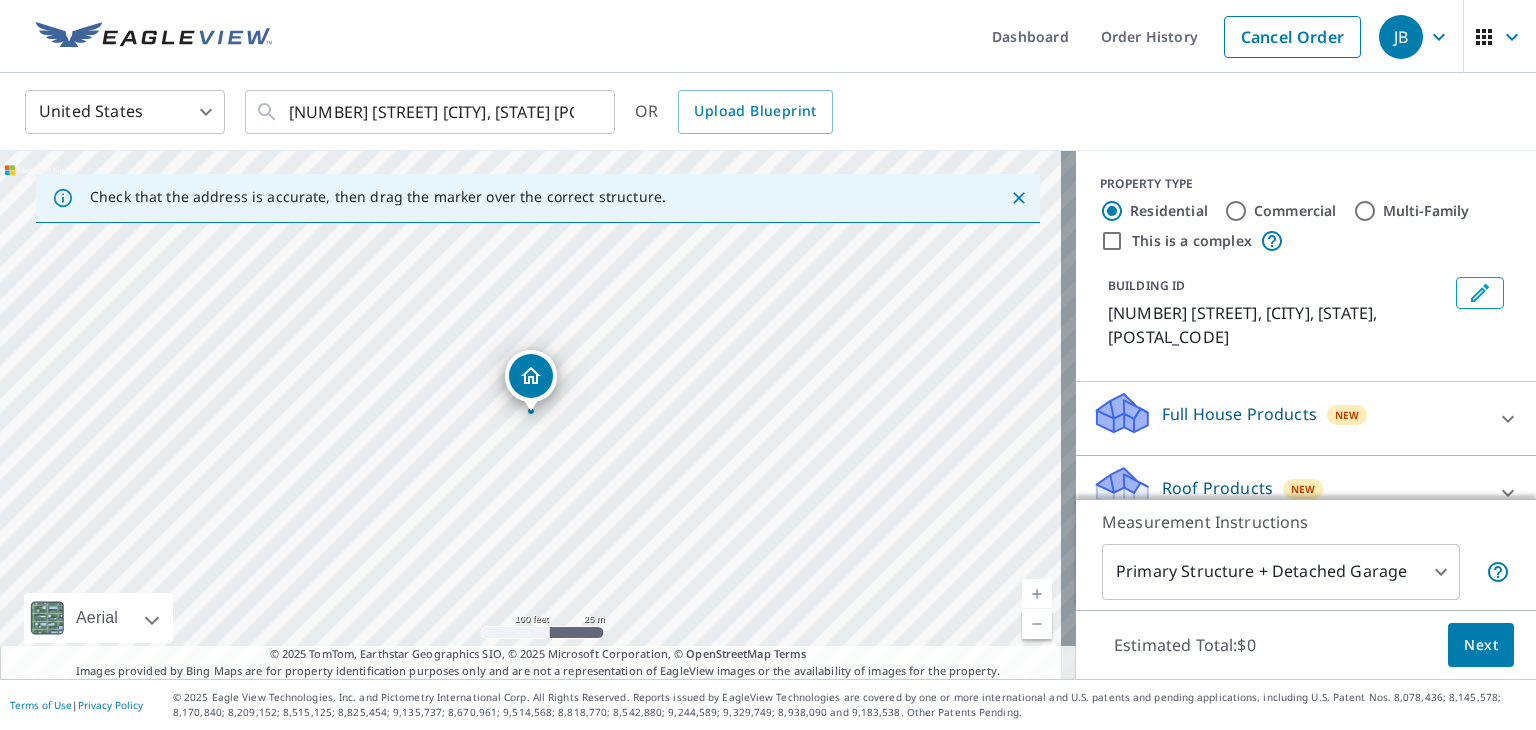 click on "Roof Products New" at bounding box center [1288, 492] 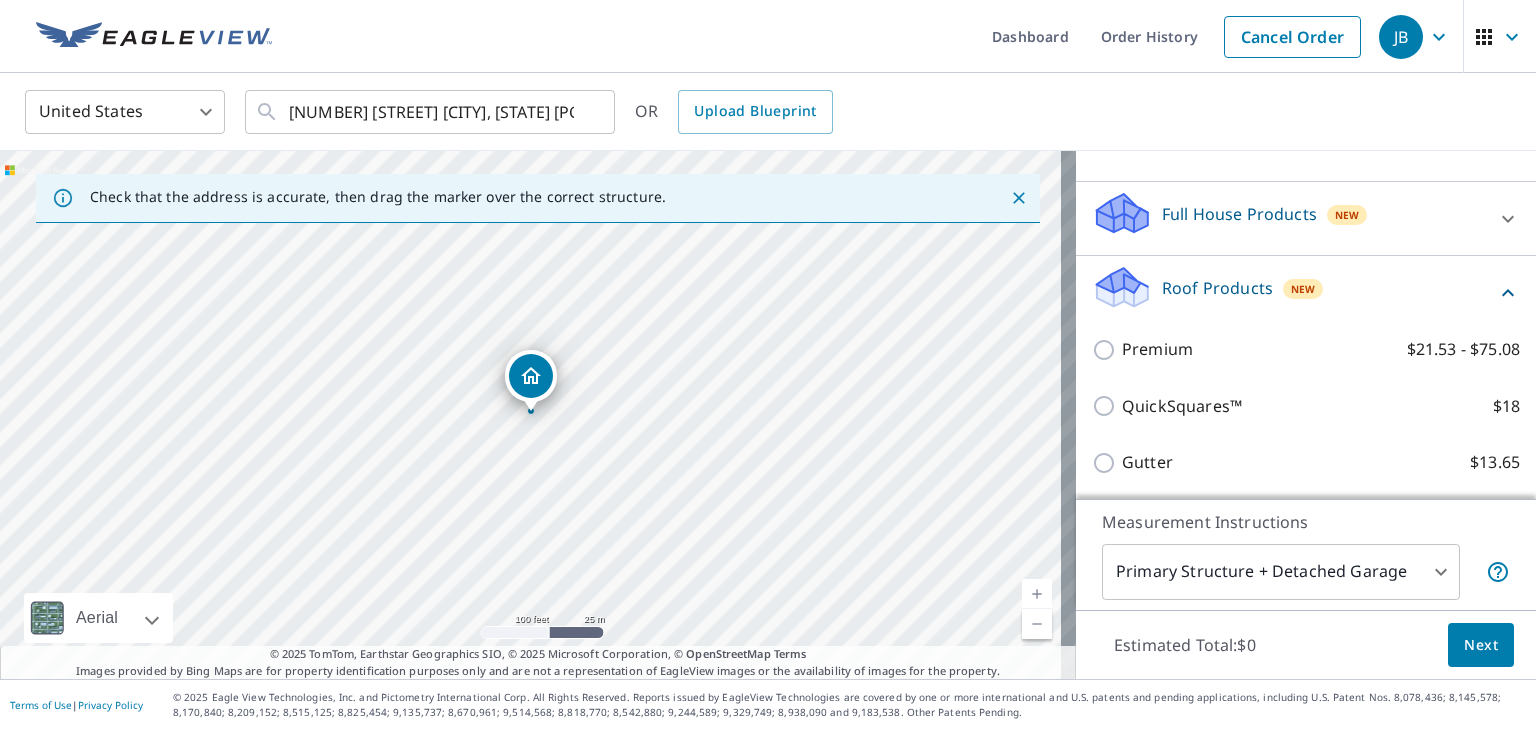 scroll, scrollTop: 200, scrollLeft: 0, axis: vertical 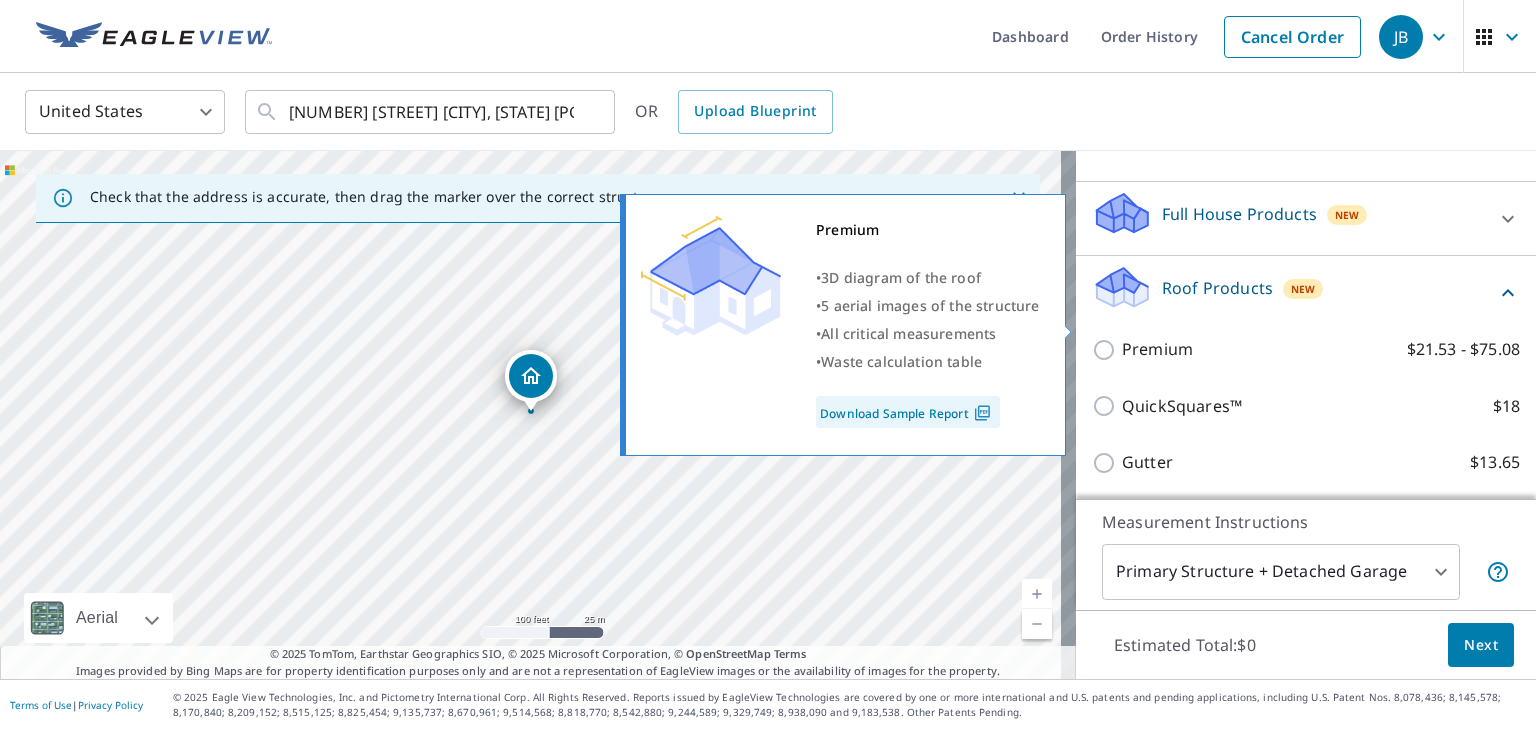 click on "Premium" at bounding box center [1157, 349] 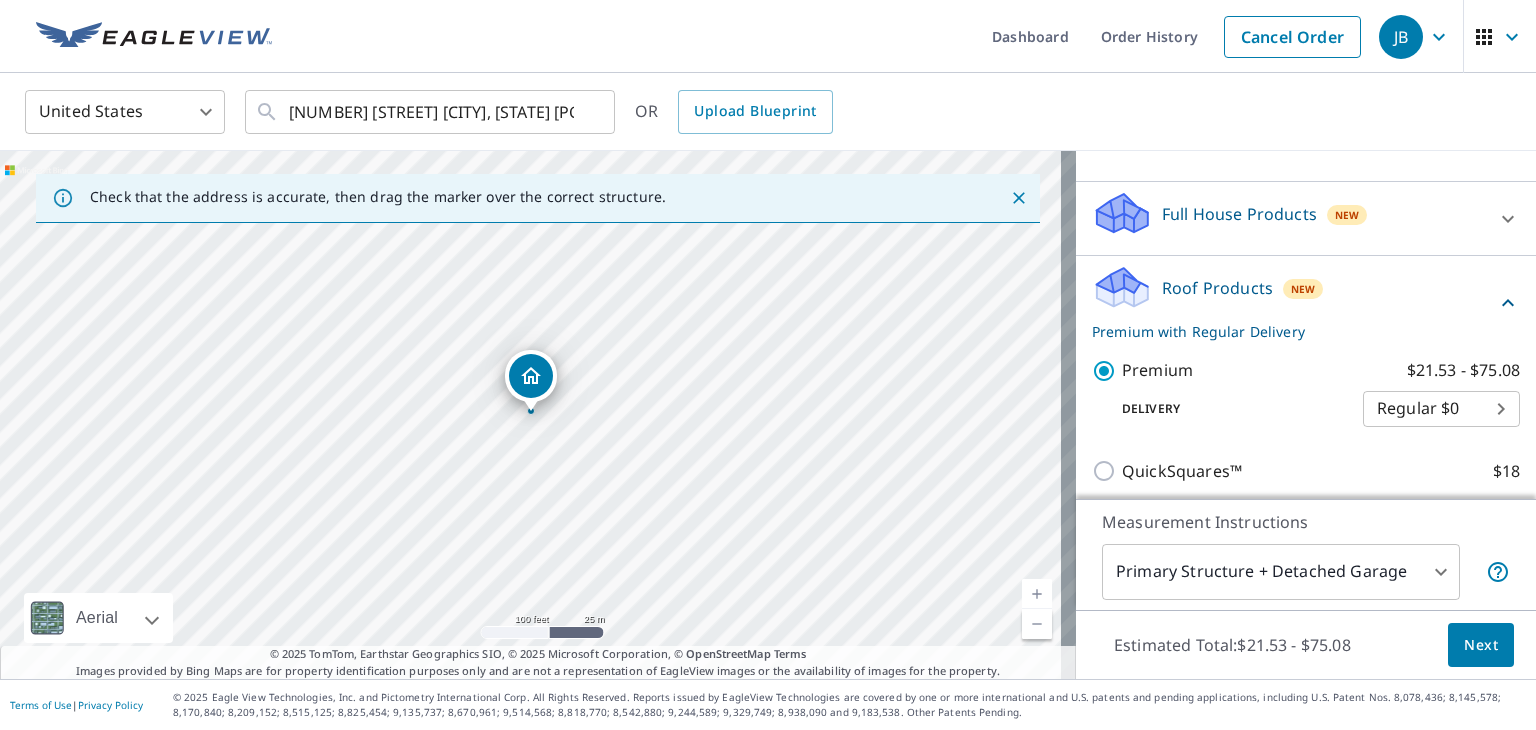 click on "Next" at bounding box center (1481, 645) 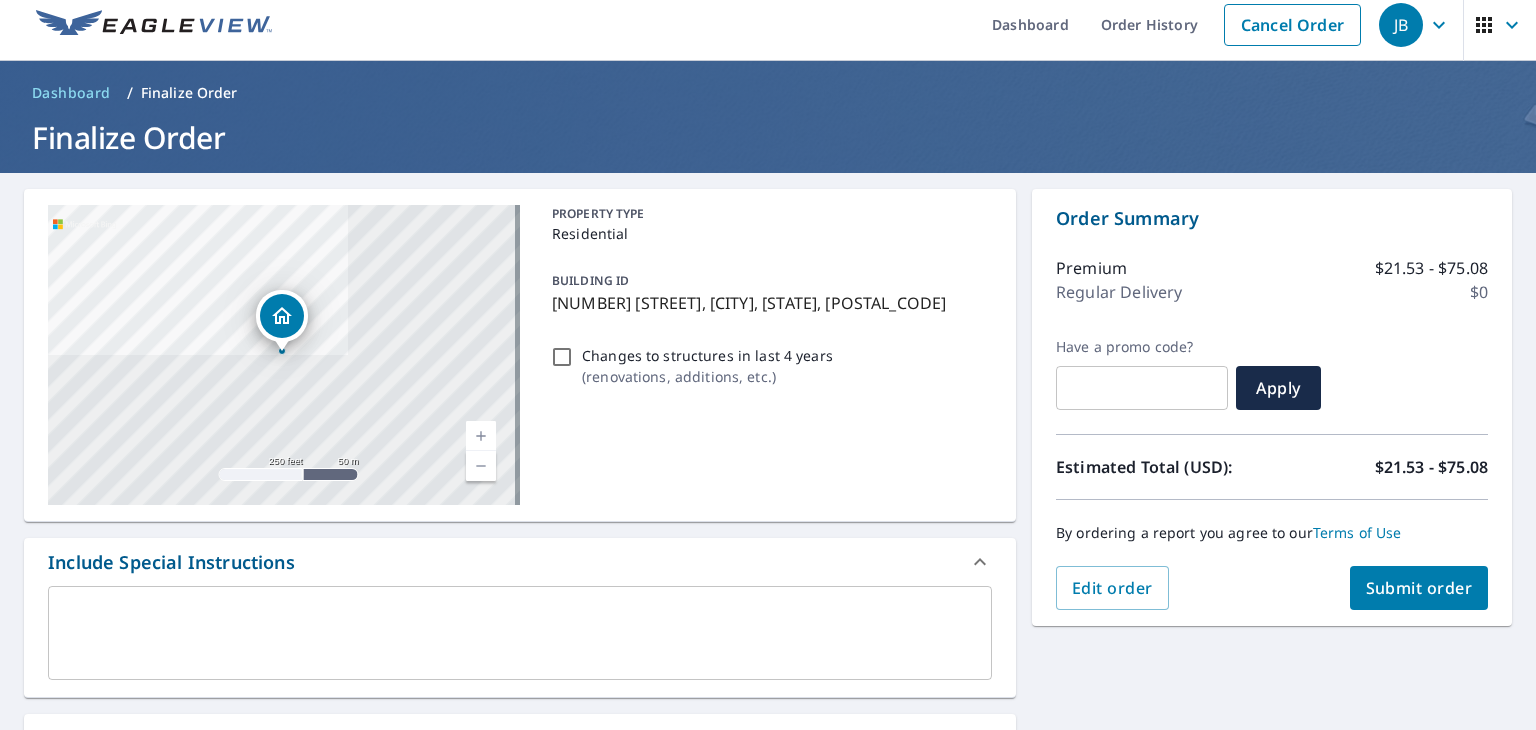 scroll, scrollTop: 0, scrollLeft: 0, axis: both 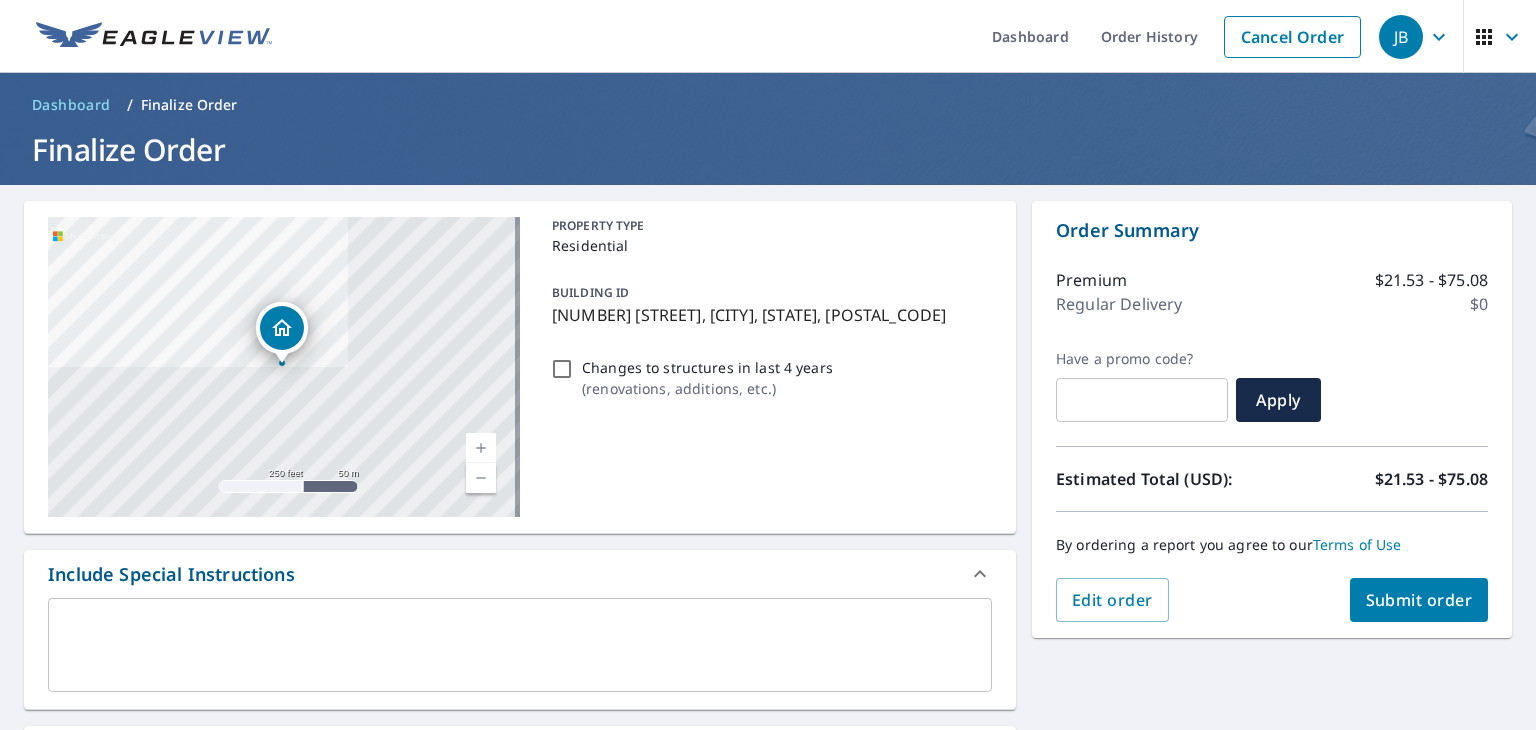 click on "Submit order" at bounding box center (1419, 600) 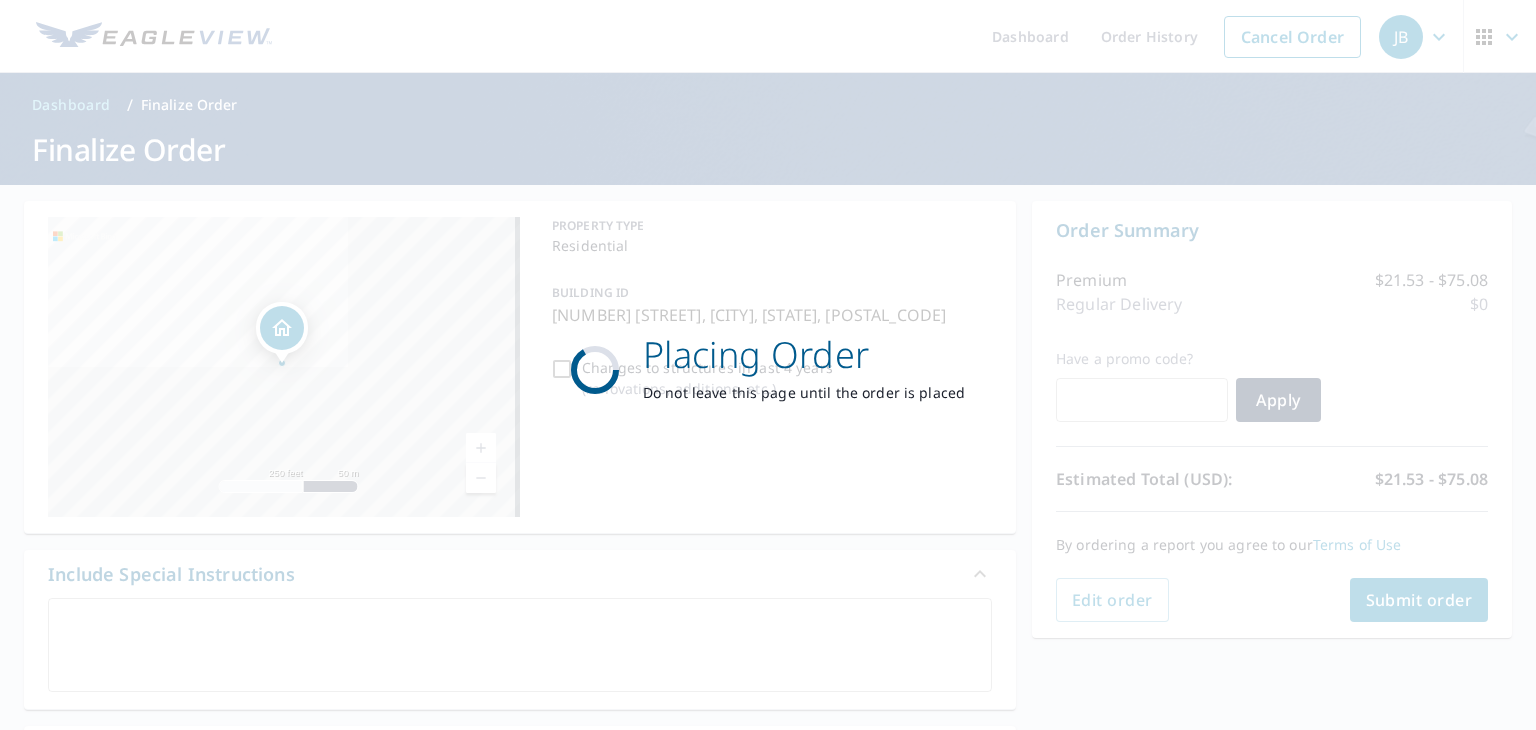 checkbox on "true" 